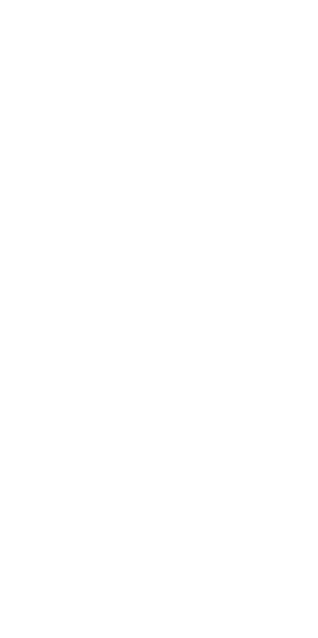 scroll, scrollTop: 0, scrollLeft: 0, axis: both 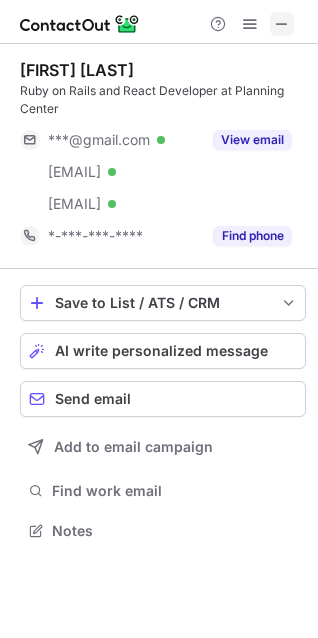 click at bounding box center [282, 24] 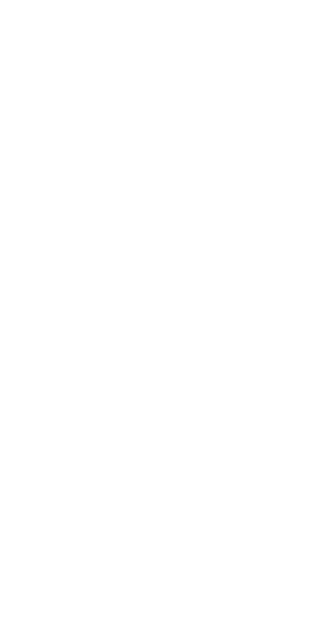 scroll, scrollTop: 0, scrollLeft: 0, axis: both 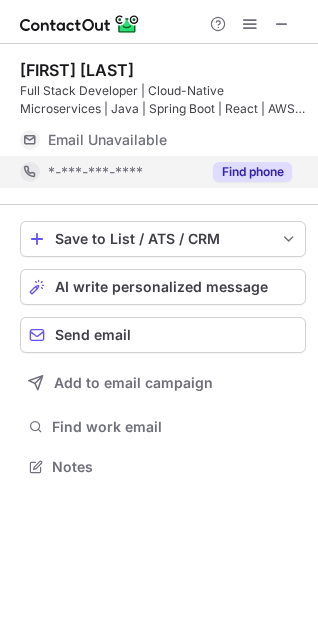 click on "Find phone" at bounding box center [252, 172] 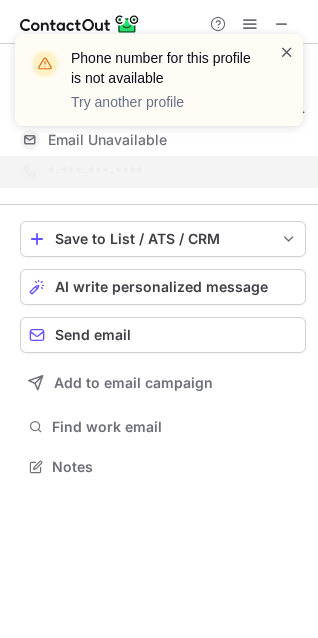 click at bounding box center [287, 52] 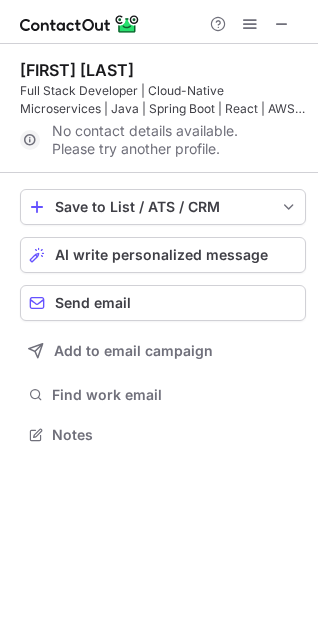 scroll, scrollTop: 420, scrollLeft: 318, axis: both 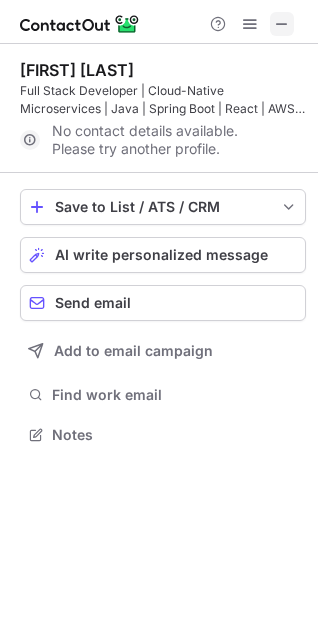 click at bounding box center (282, 24) 